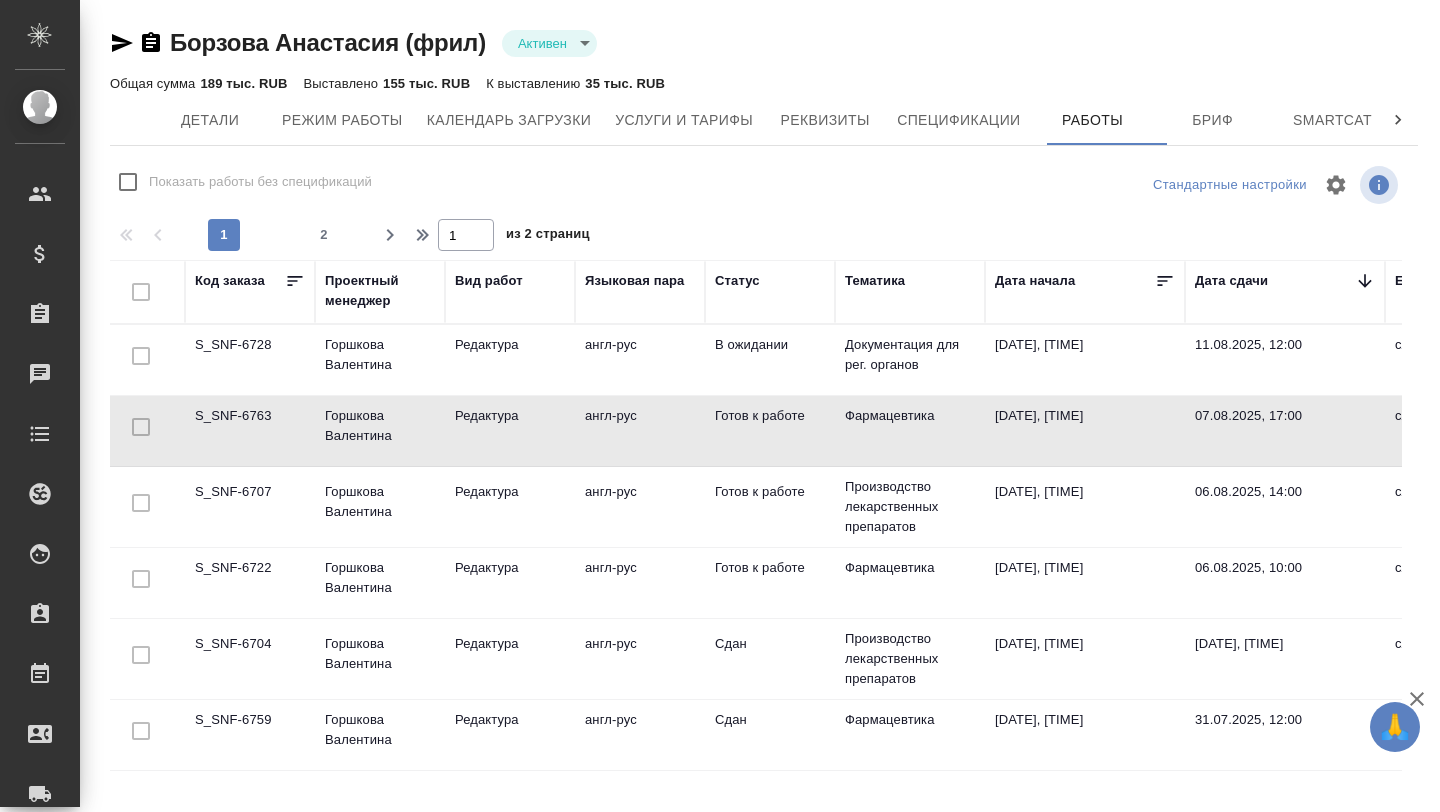 scroll, scrollTop: 0, scrollLeft: 0, axis: both 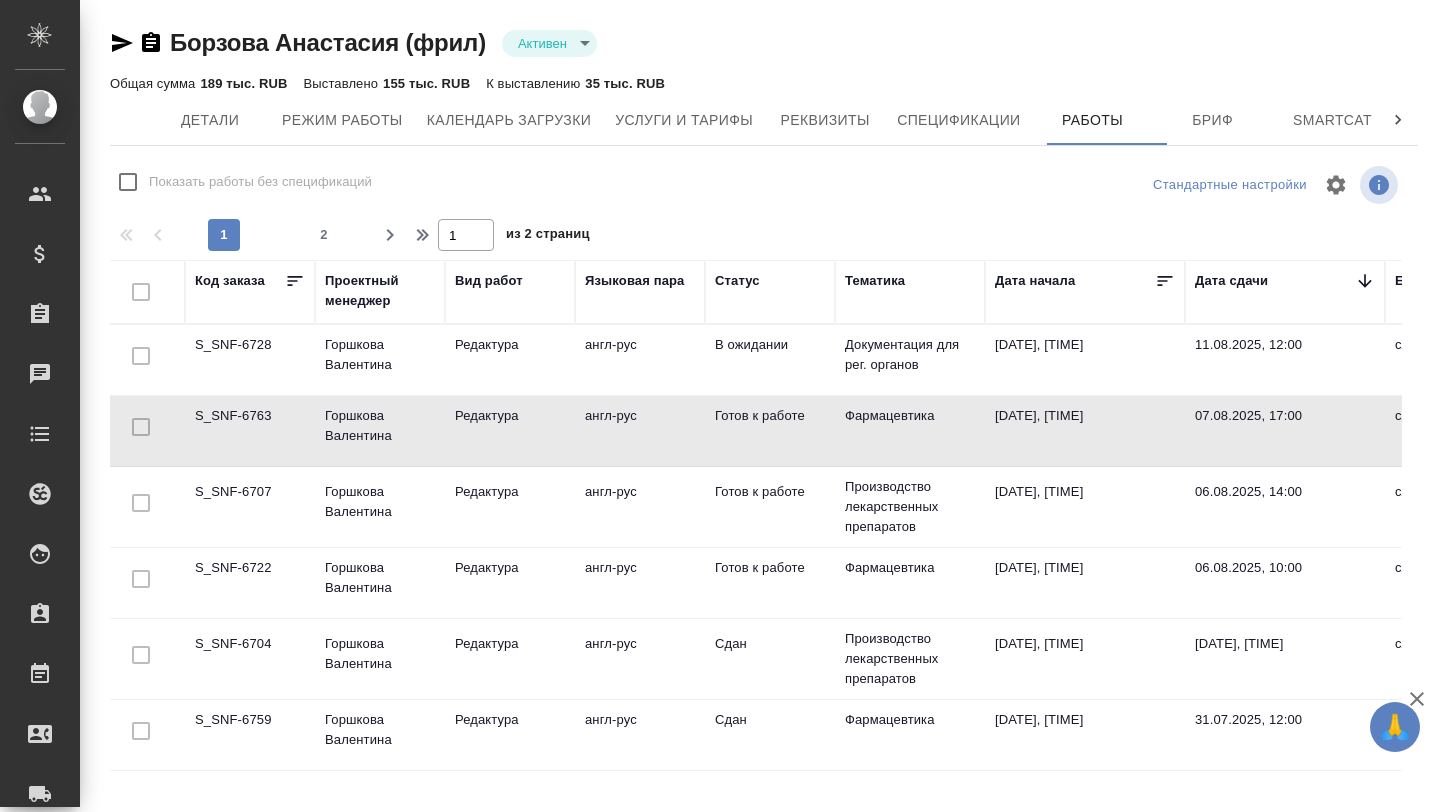 click on "S_SNF-6707" at bounding box center (250, 360) 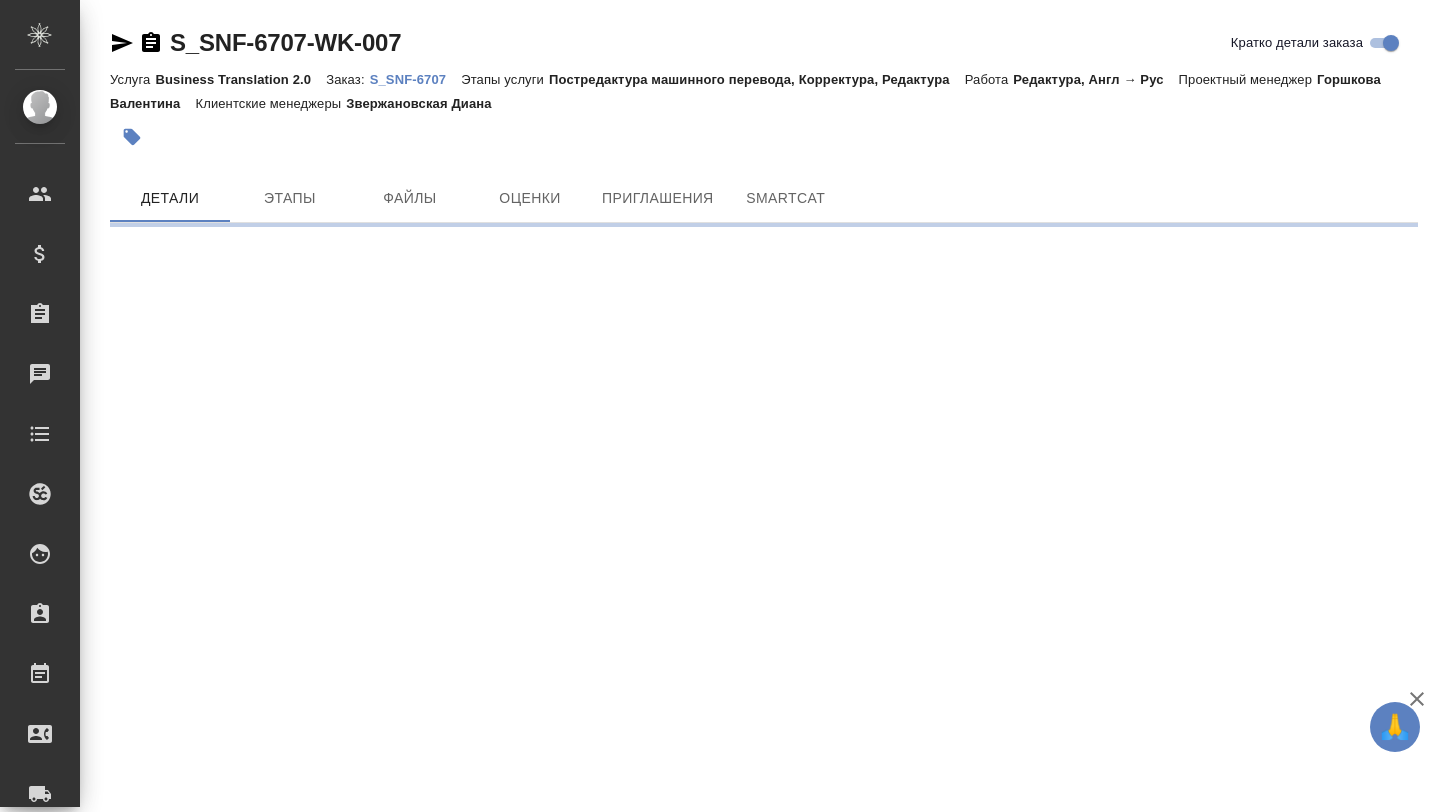 scroll, scrollTop: 0, scrollLeft: 0, axis: both 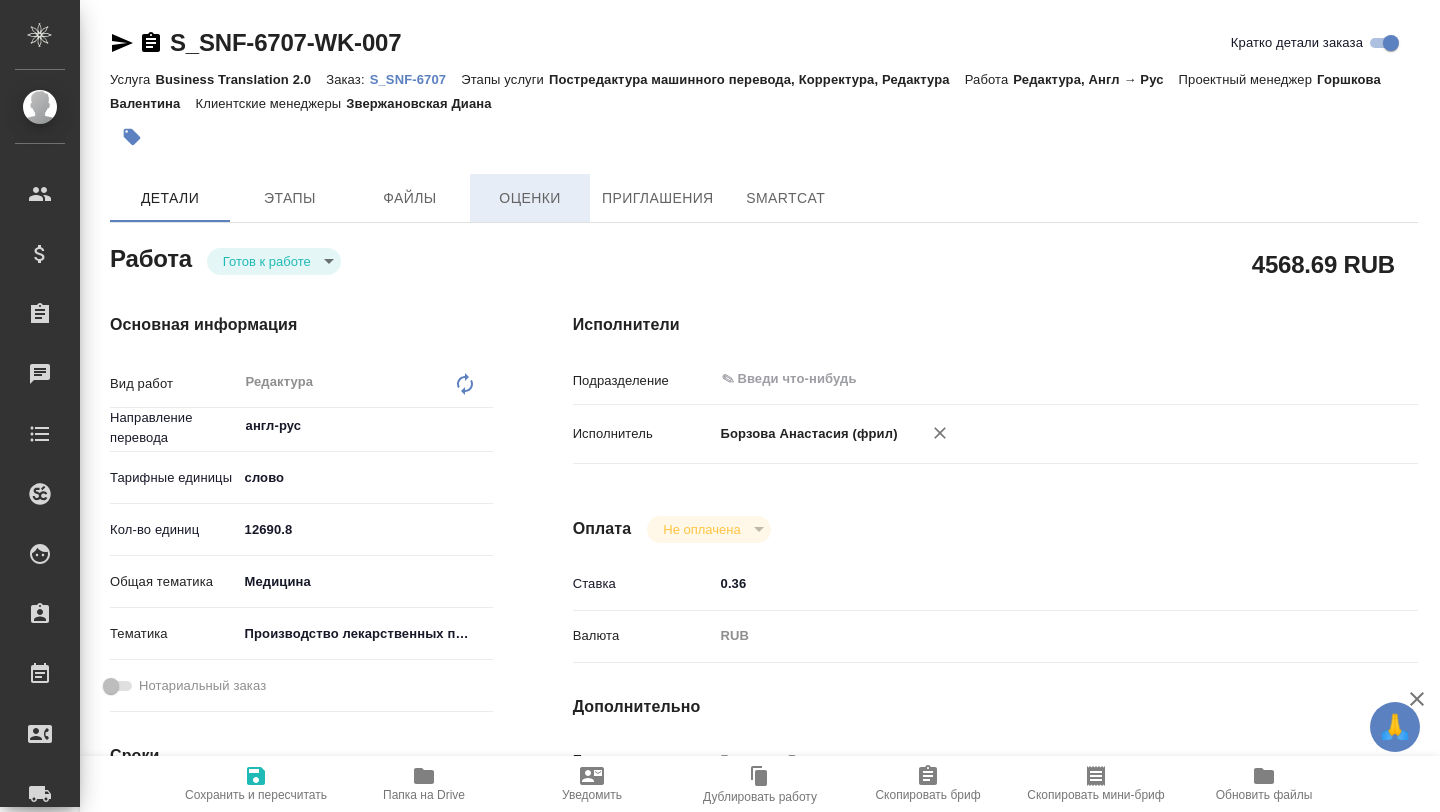 type on "x" 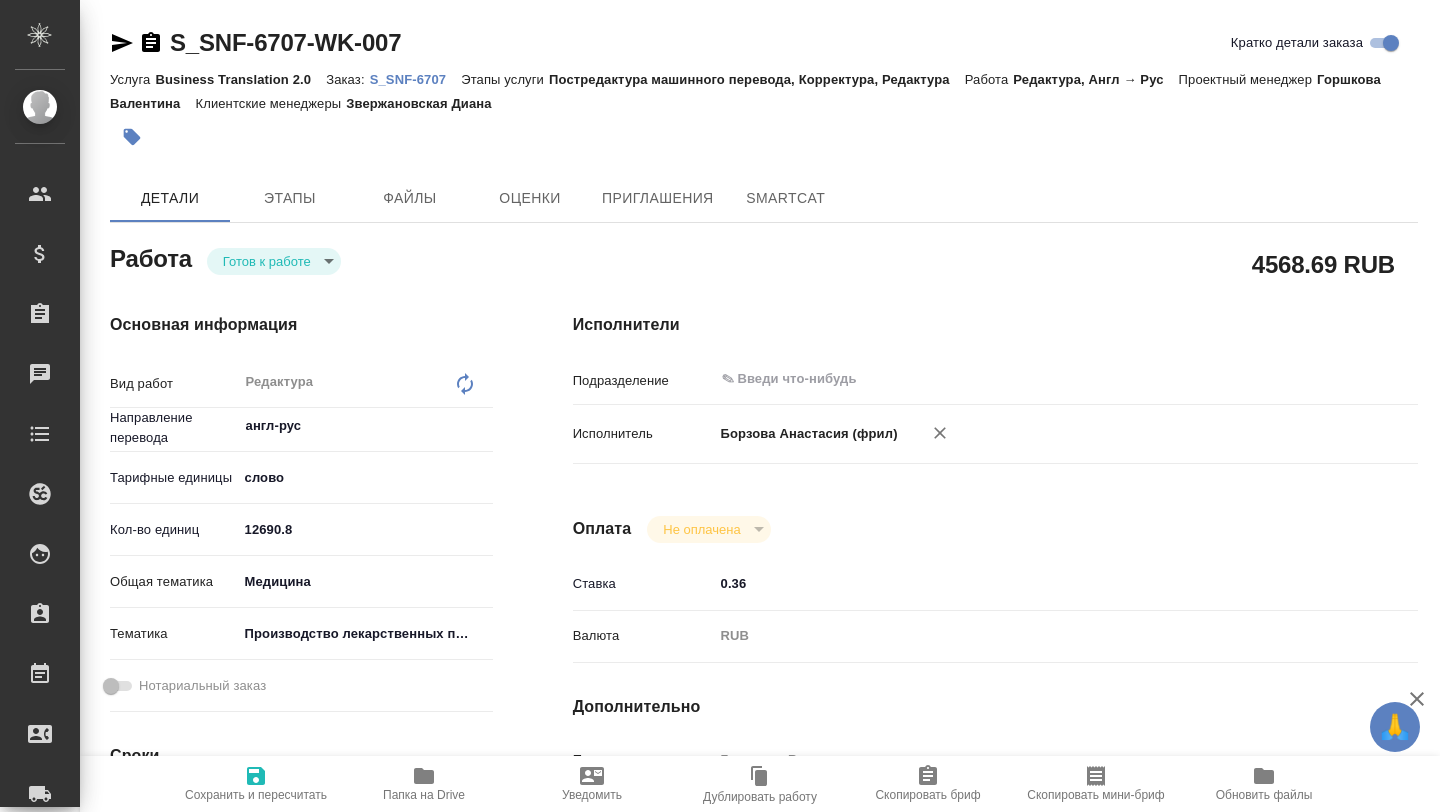type on "x" 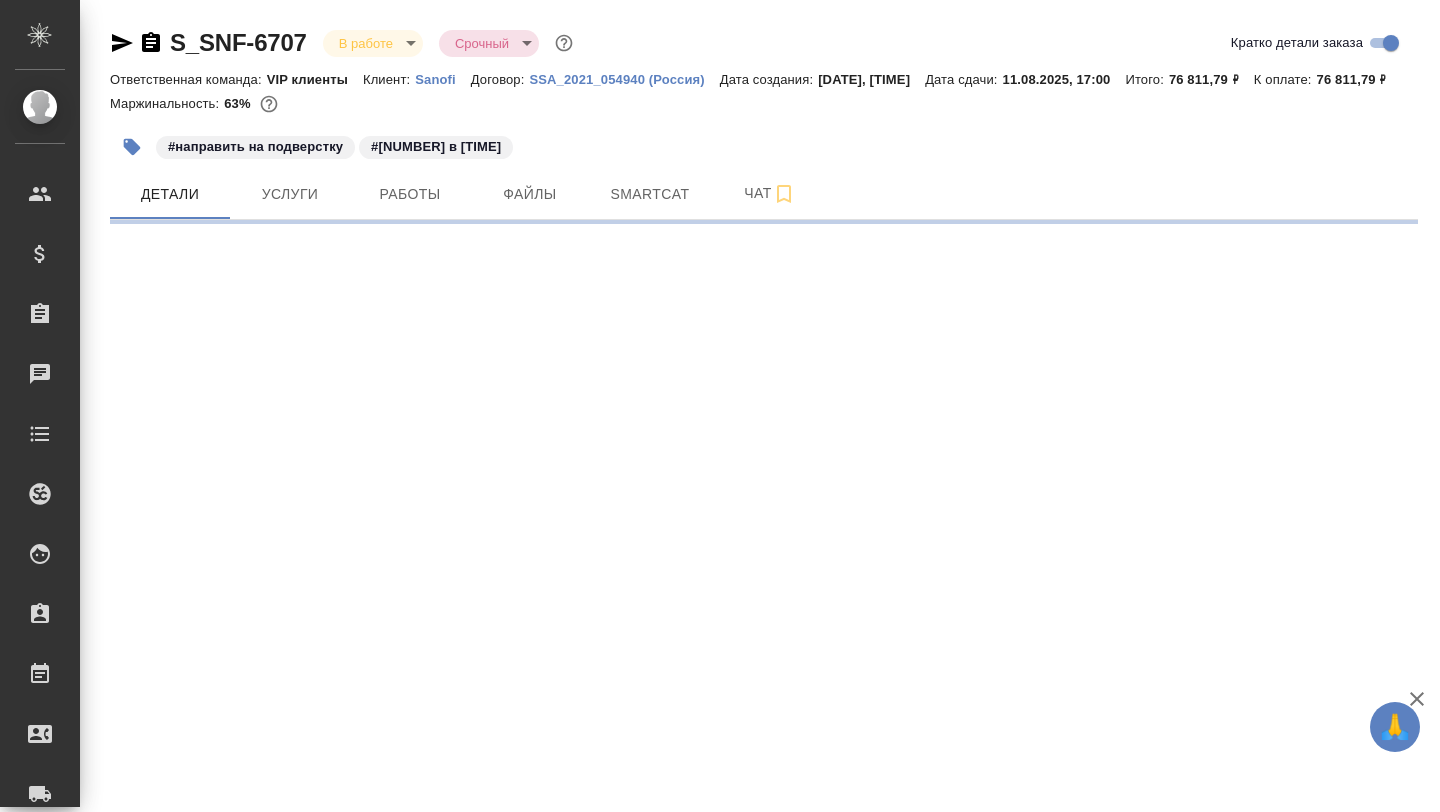 scroll, scrollTop: 0, scrollLeft: 0, axis: both 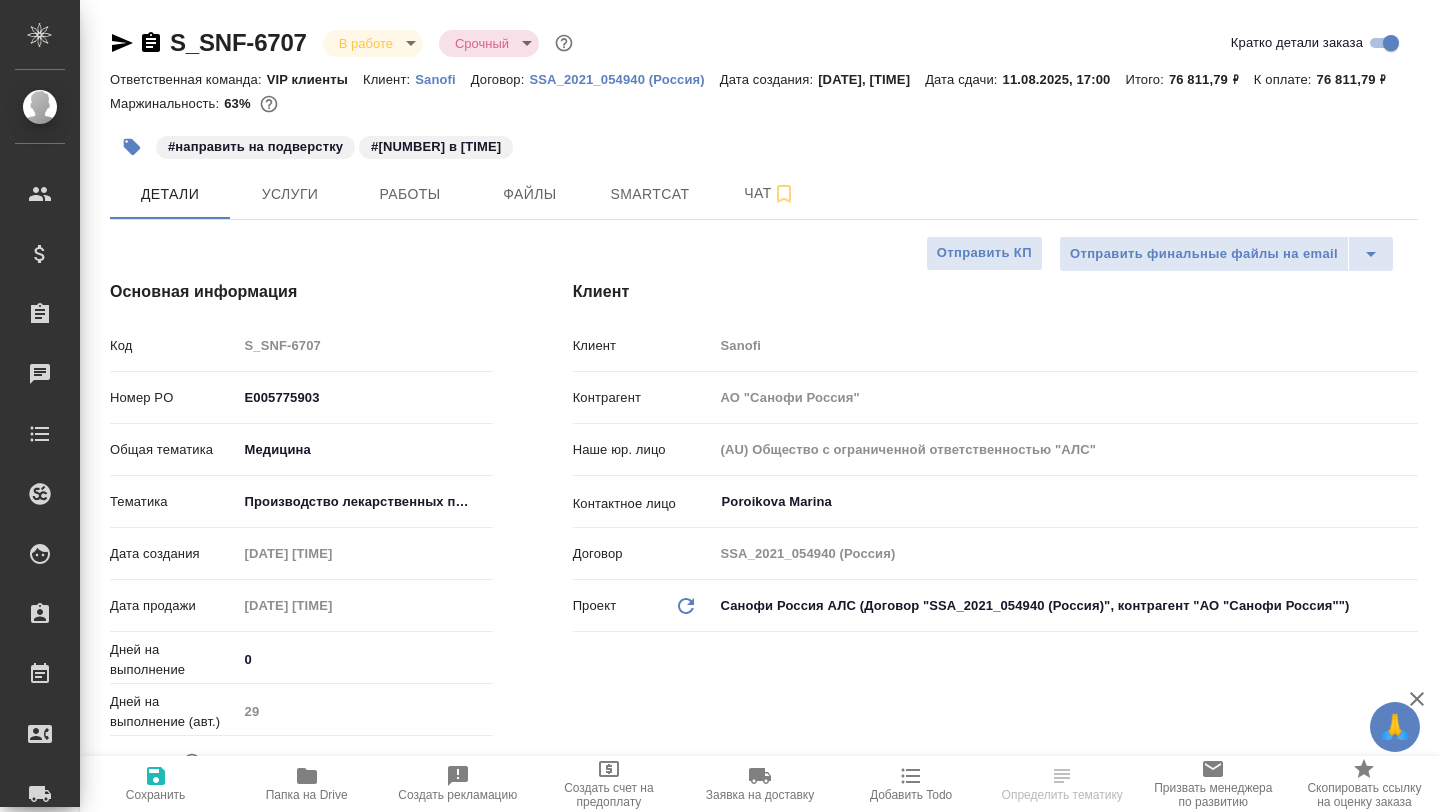 type on "x" 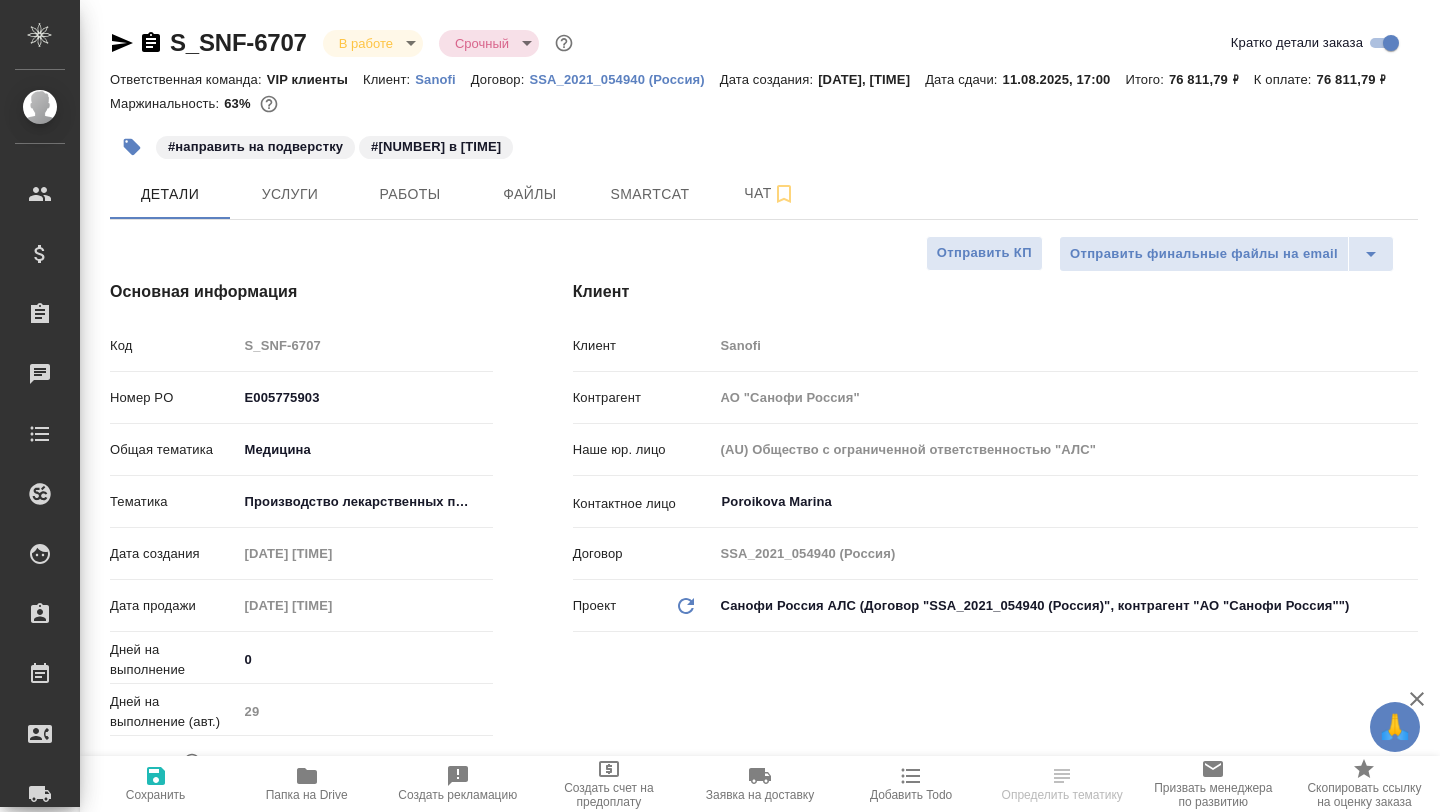 type on "x" 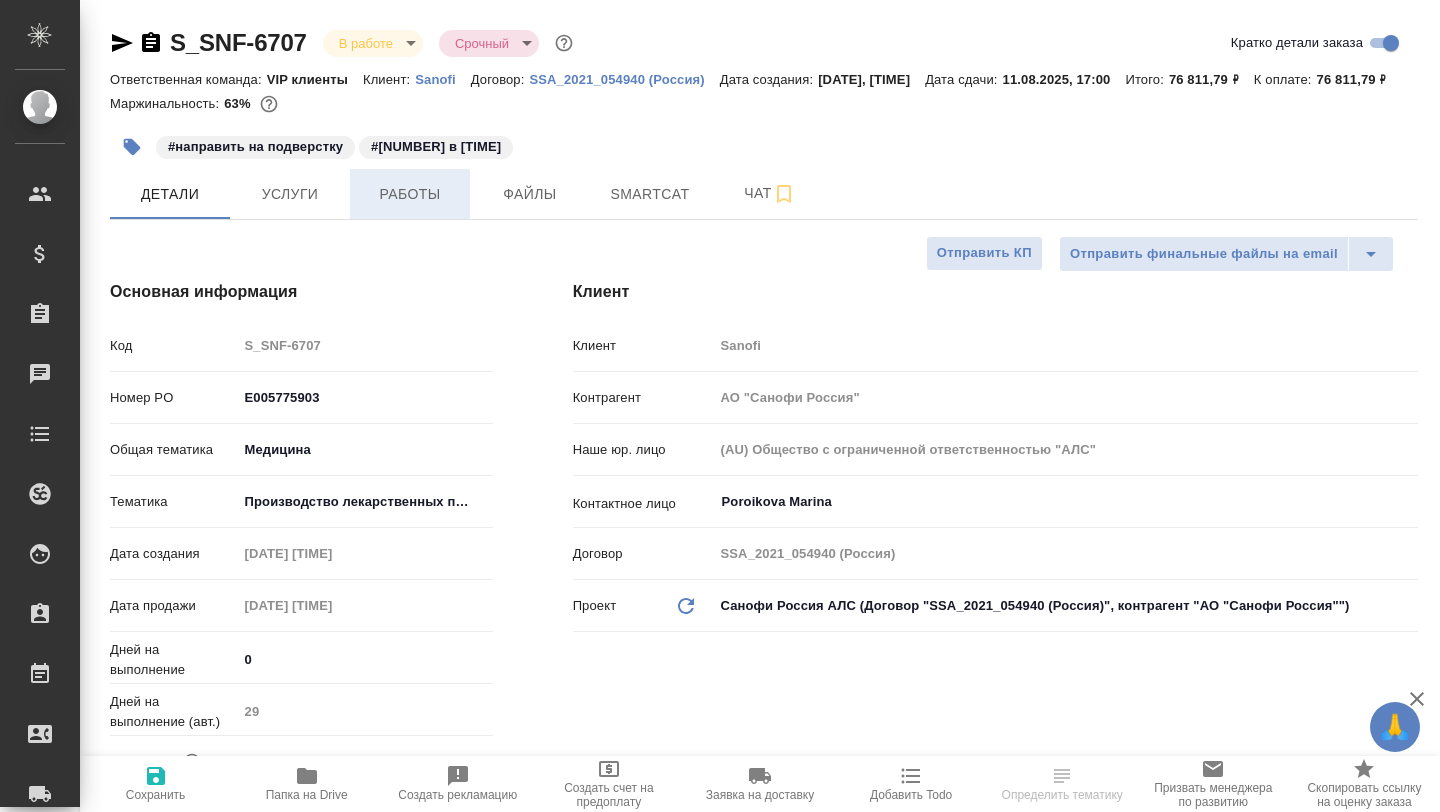 click on "Работы" at bounding box center [410, 194] 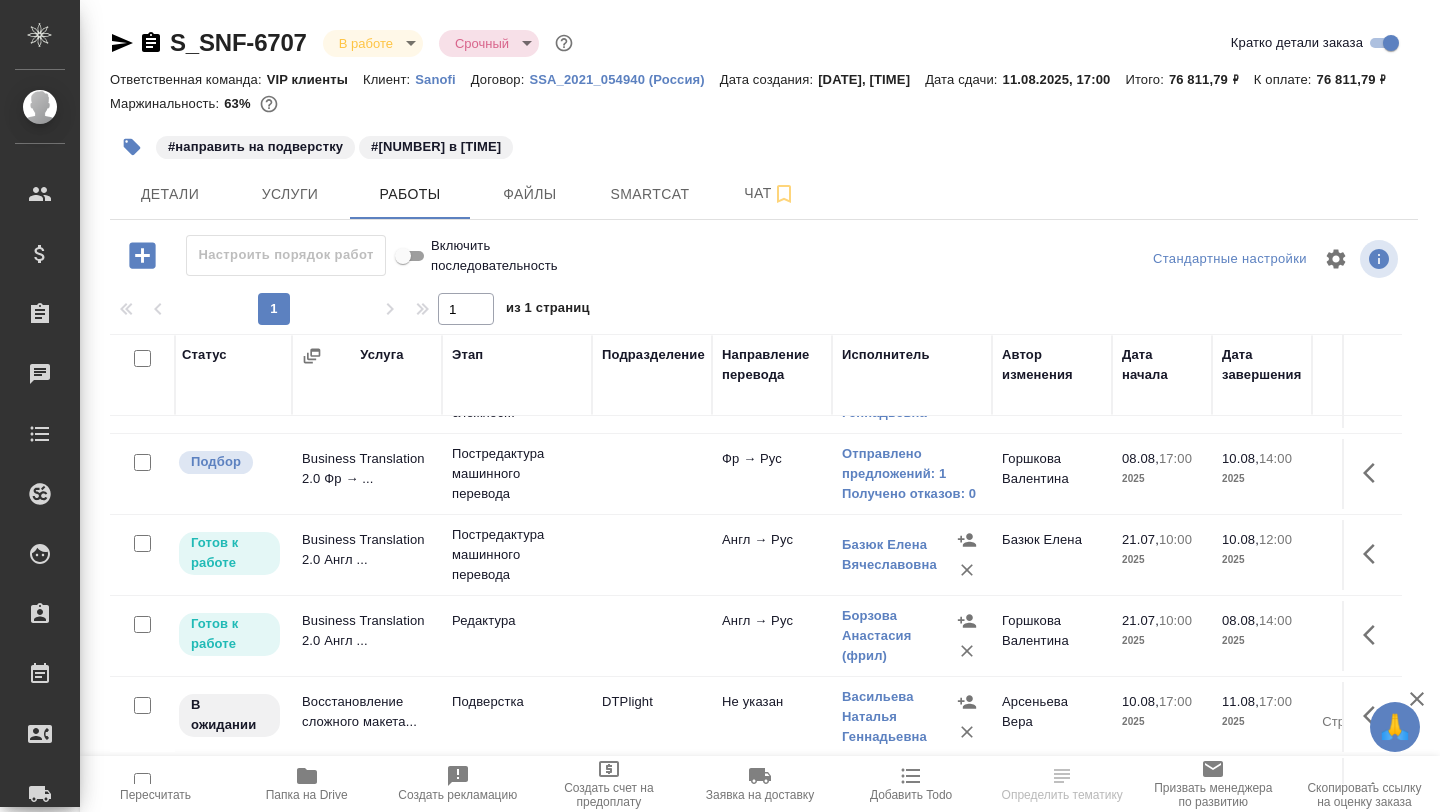 scroll, scrollTop: 109, scrollLeft: 3, axis: both 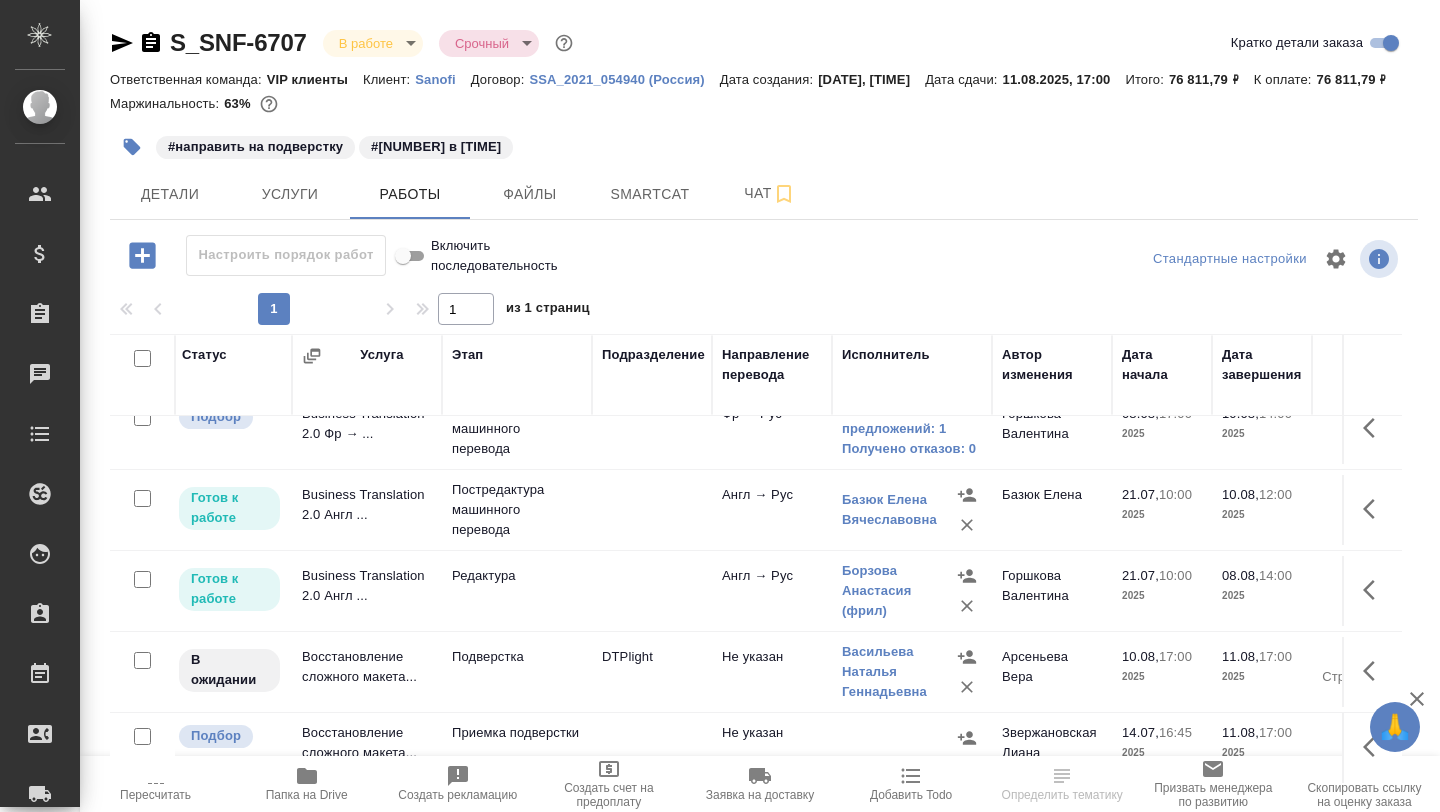 click on "#направить на подверстку #8.8 в 14" at bounding box center [764, 147] 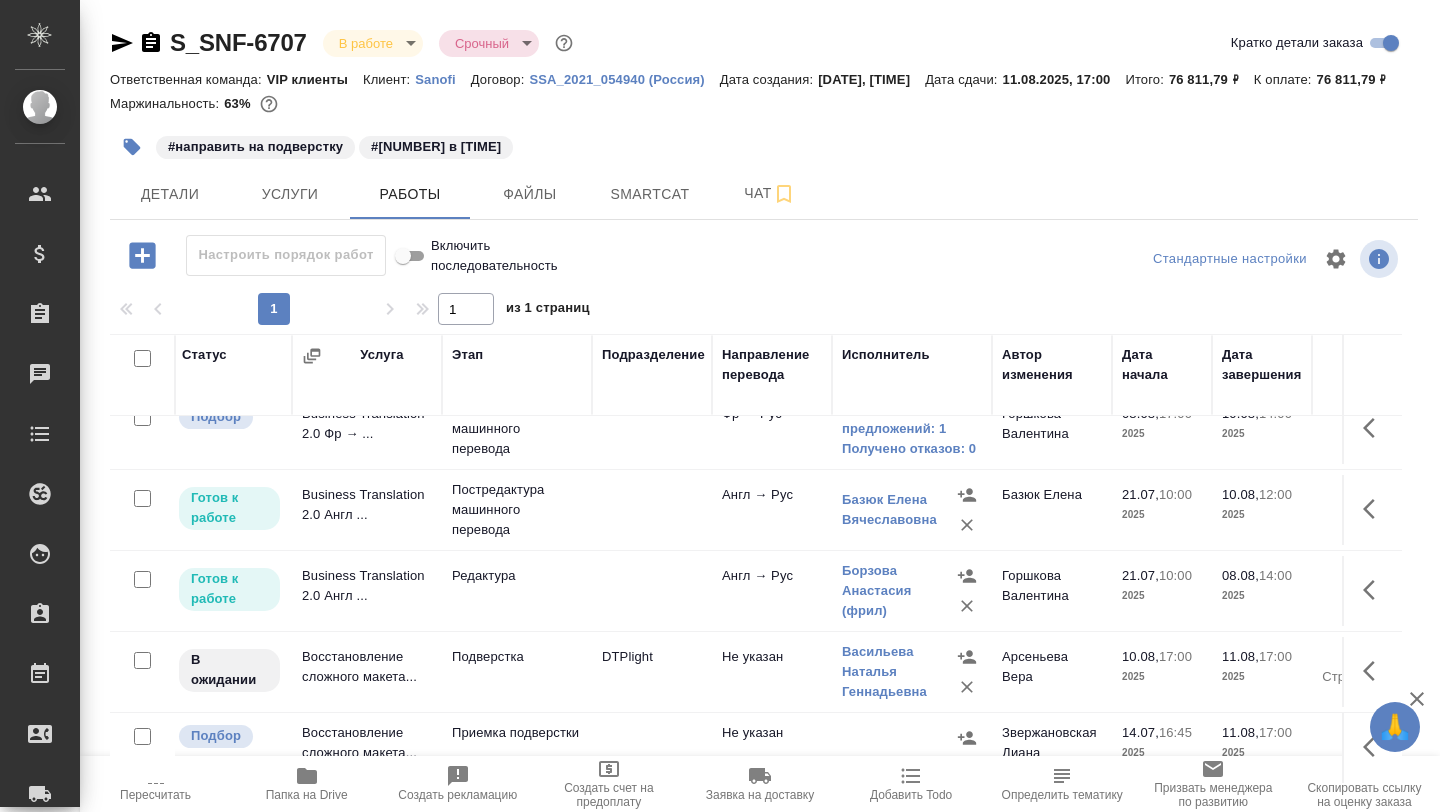 click 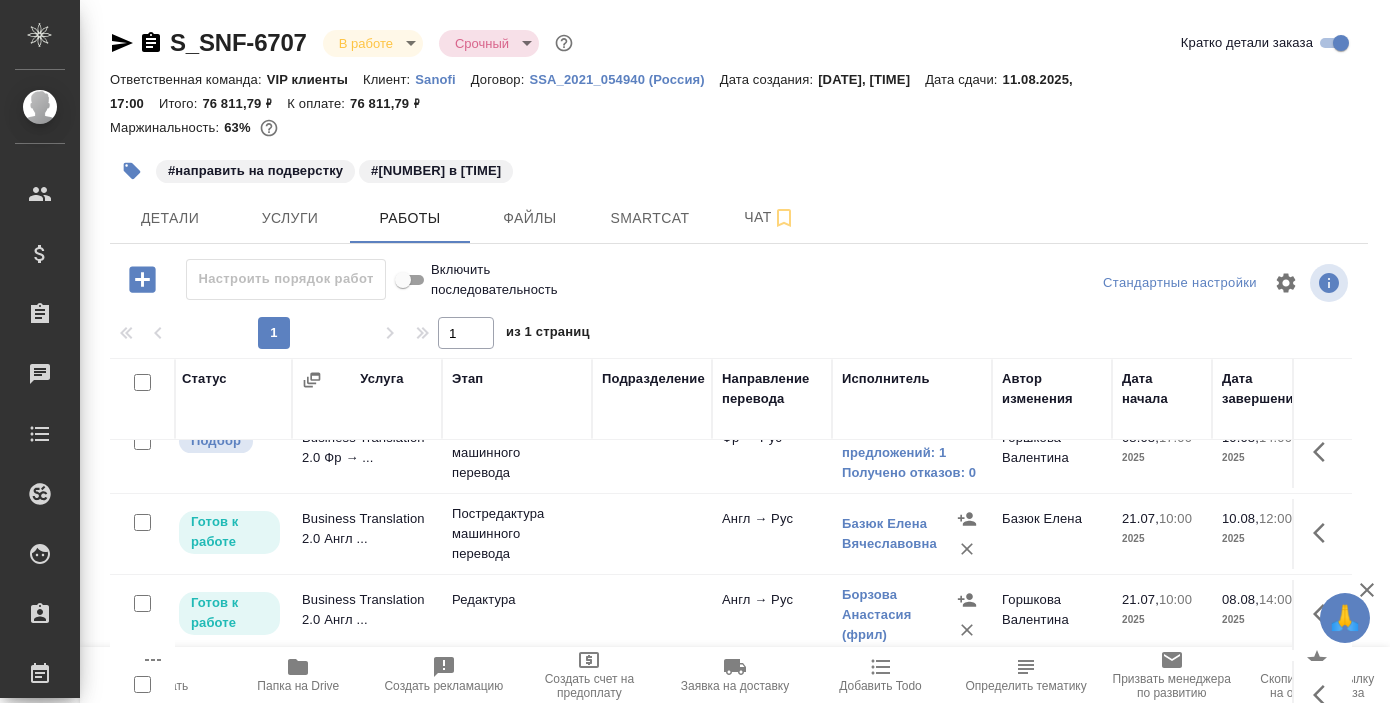 click 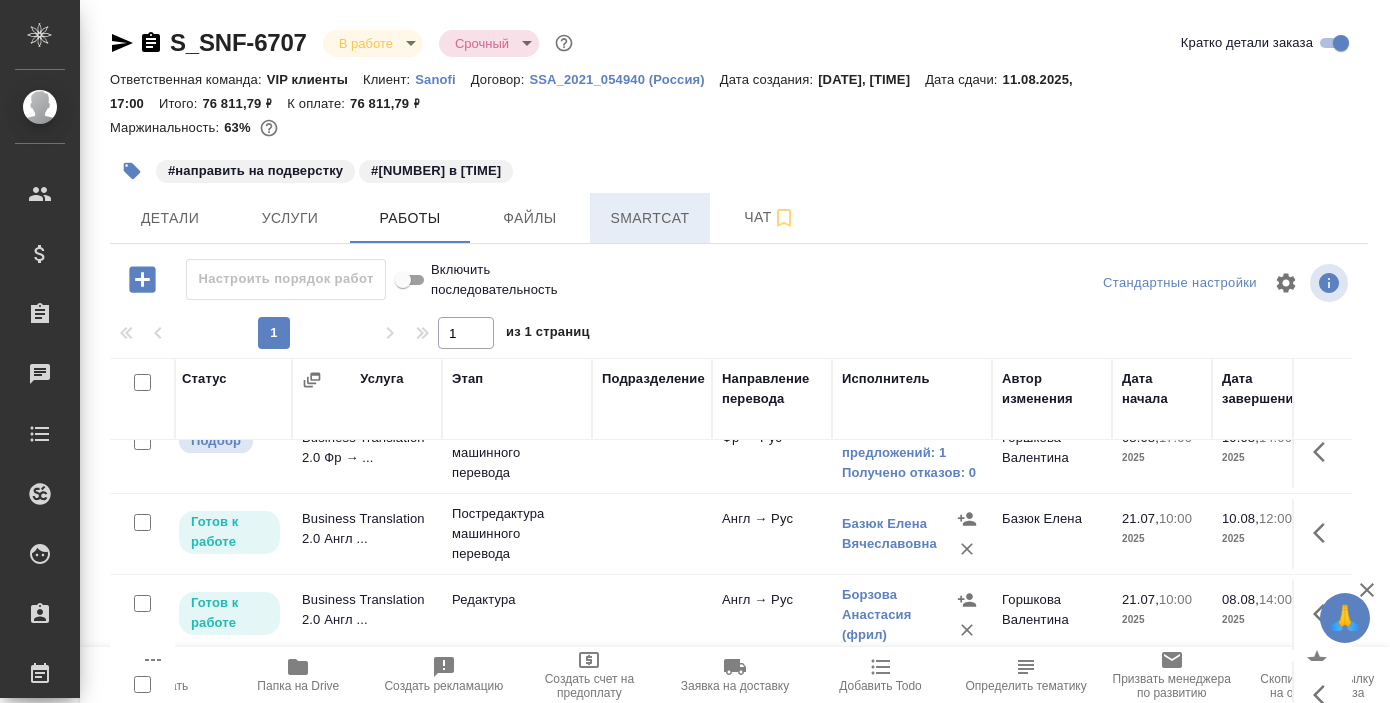 click on "Smartcat" at bounding box center (650, 218) 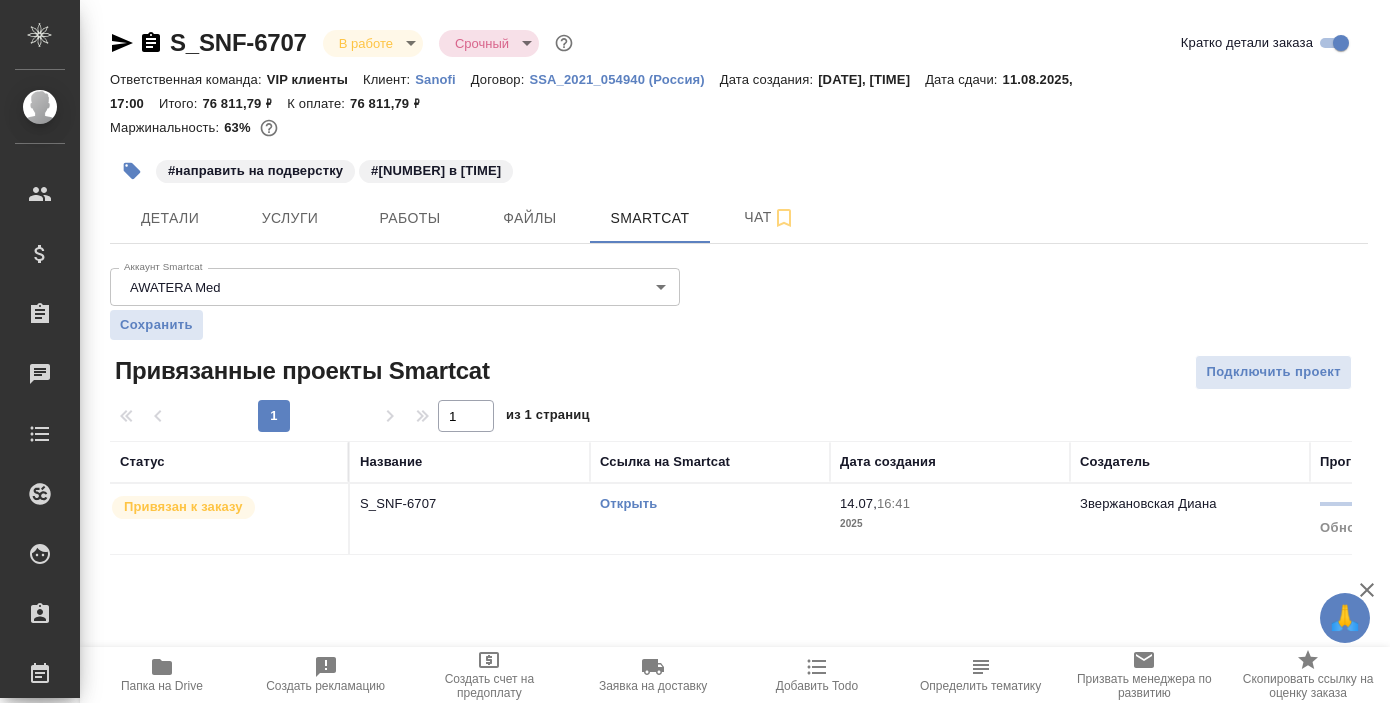 click on "Открыть" at bounding box center [628, 503] 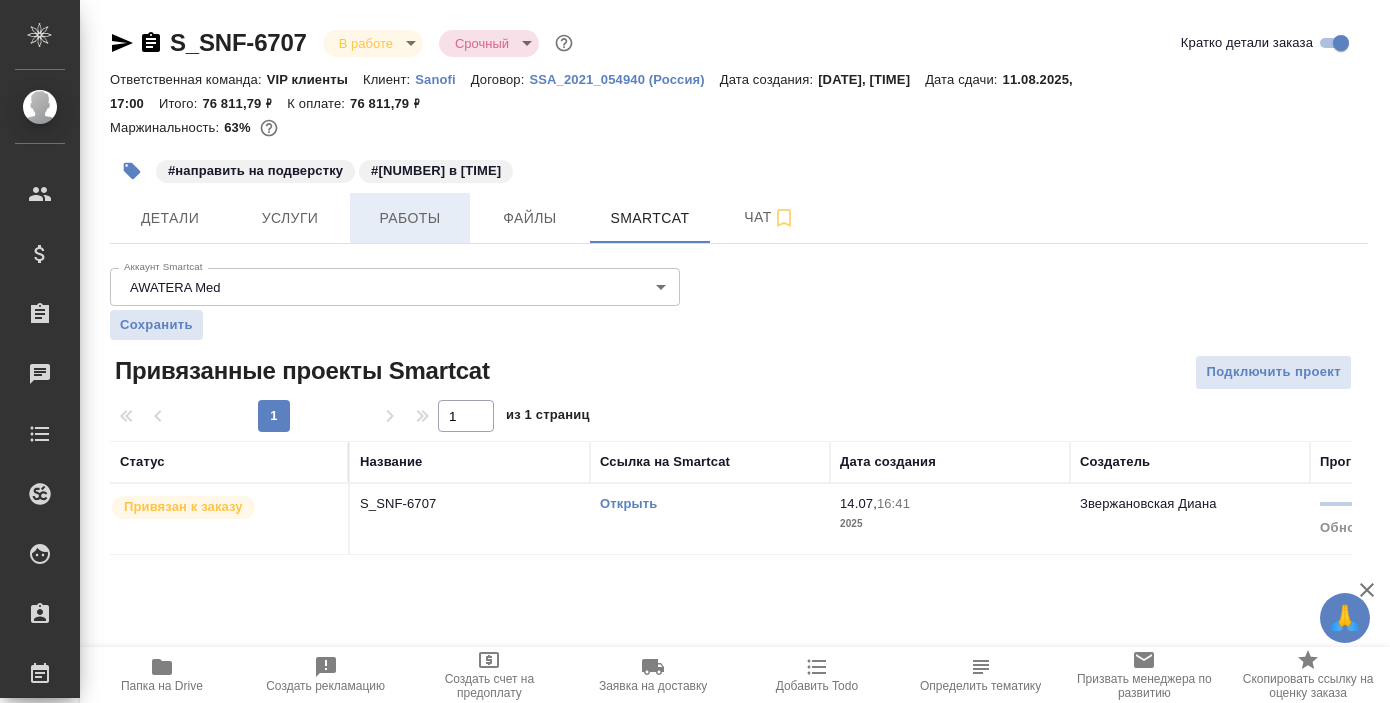 click on "Работы" at bounding box center (410, 218) 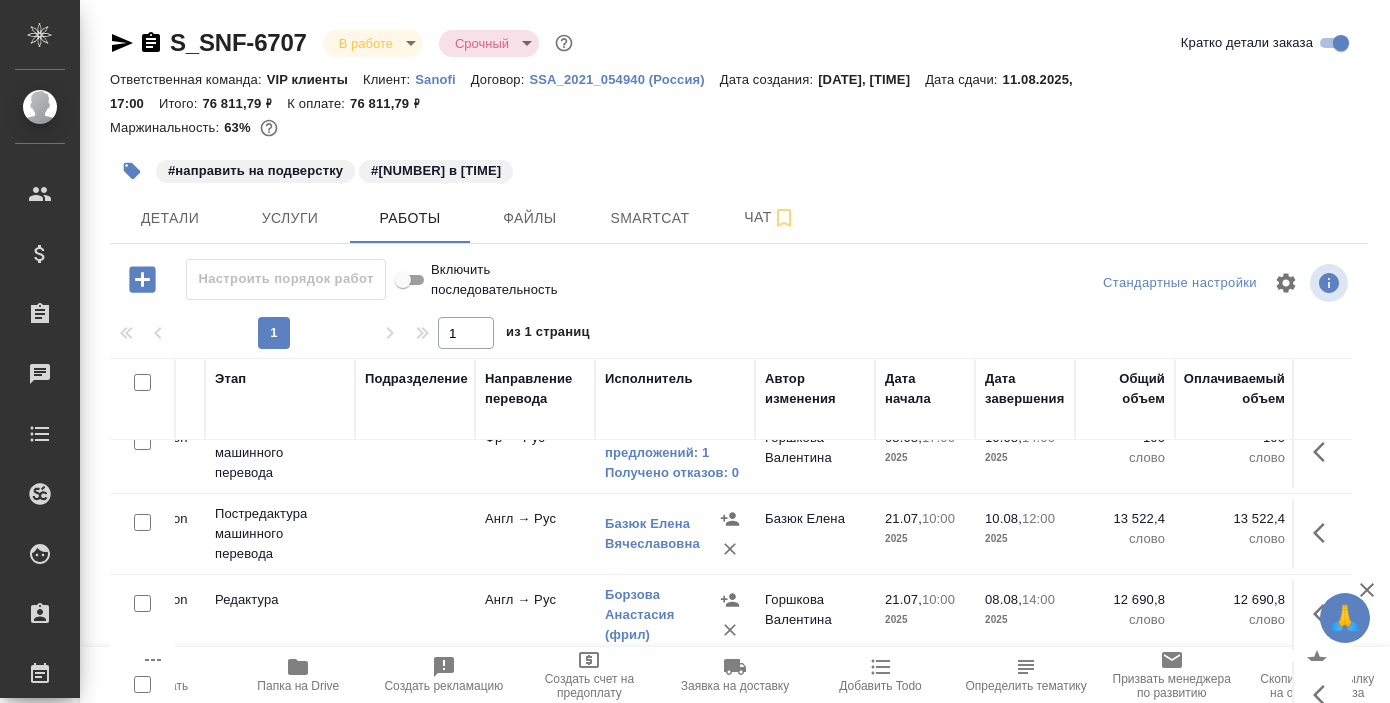 scroll, scrollTop: 109, scrollLeft: 242, axis: both 